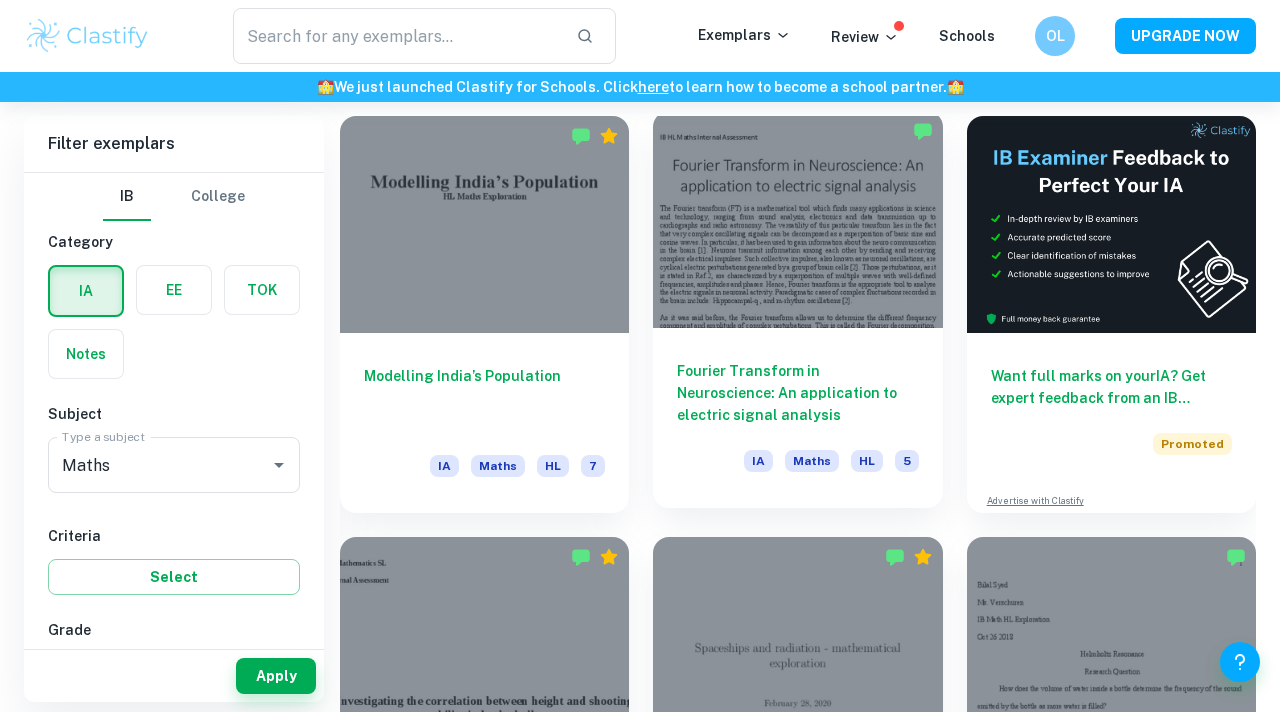 scroll, scrollTop: 613, scrollLeft: 0, axis: vertical 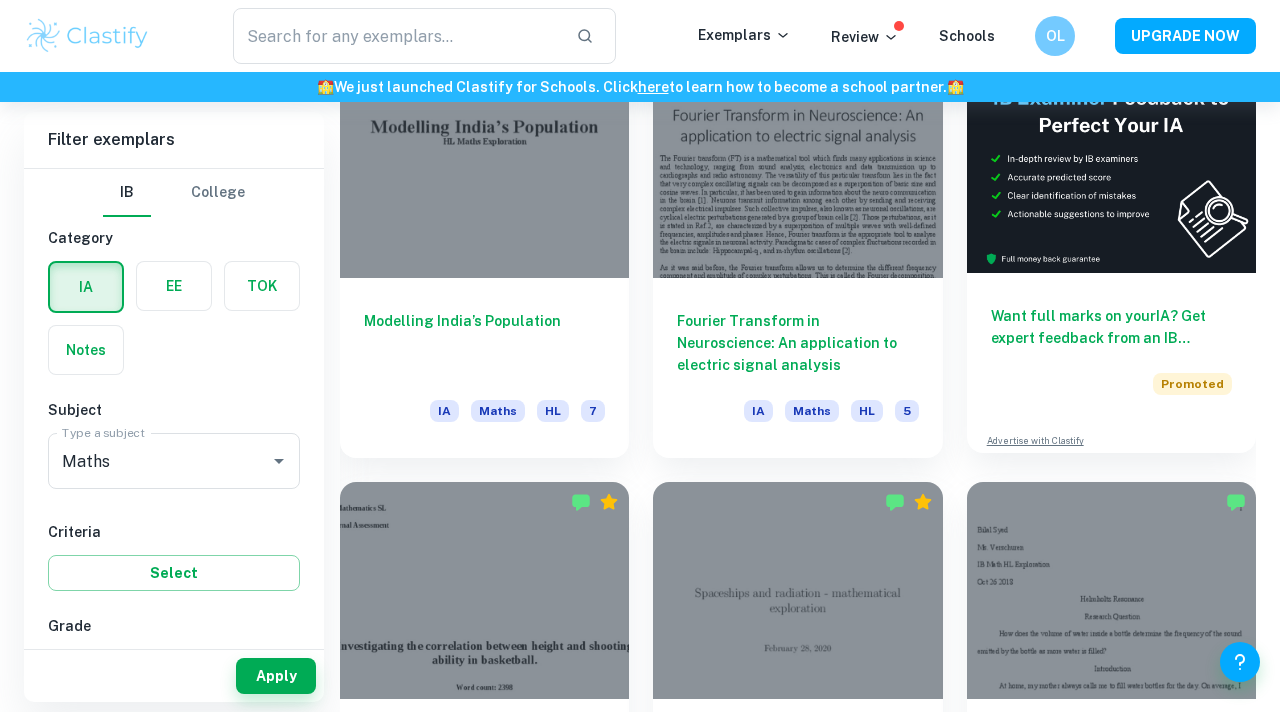 click on "Want full marks on your  IA ? Get expert feedback from an IB examiner!  🎯" at bounding box center (1111, 327) 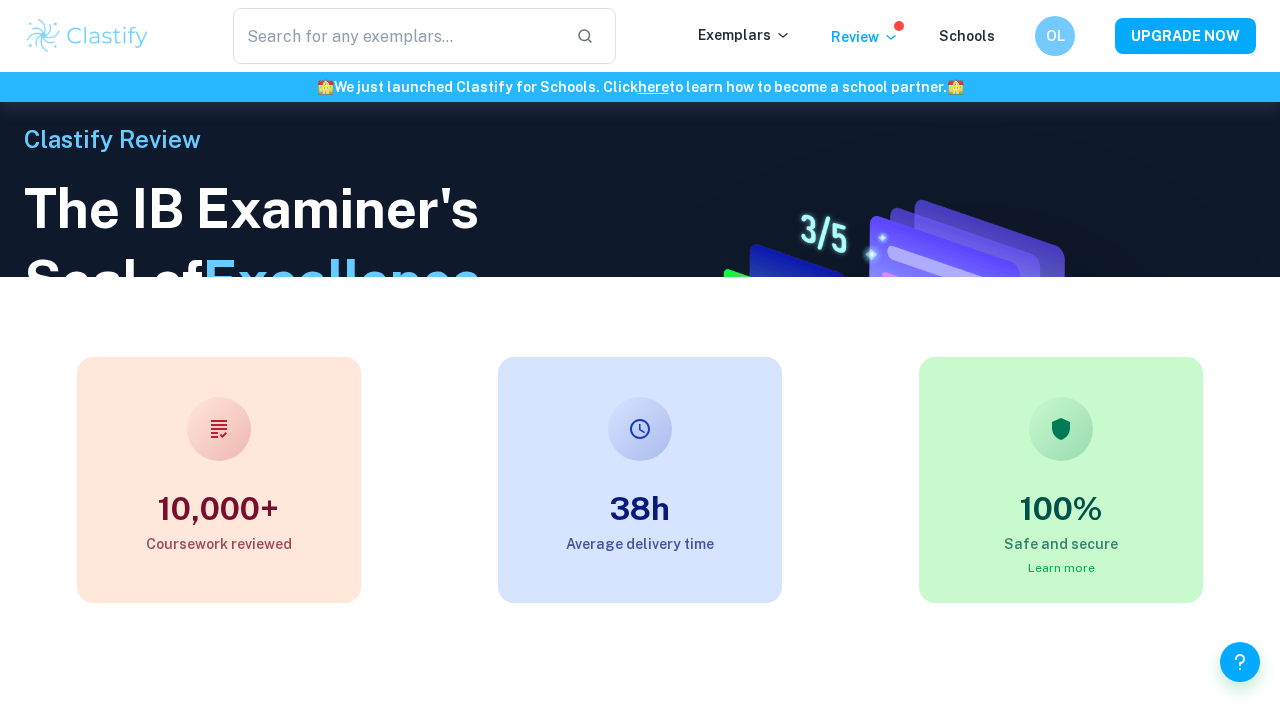 scroll, scrollTop: 541, scrollLeft: 0, axis: vertical 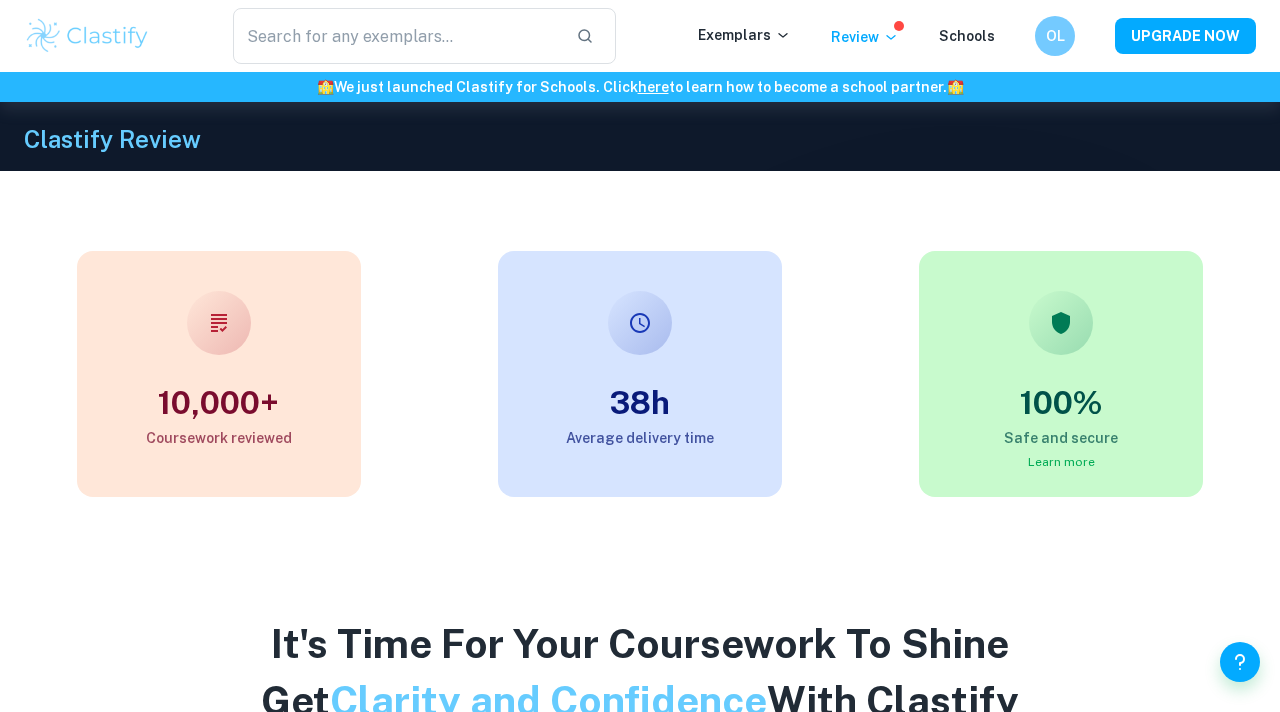 drag, startPoint x: 592, startPoint y: 386, endPoint x: 648, endPoint y: 312, distance: 92.800865 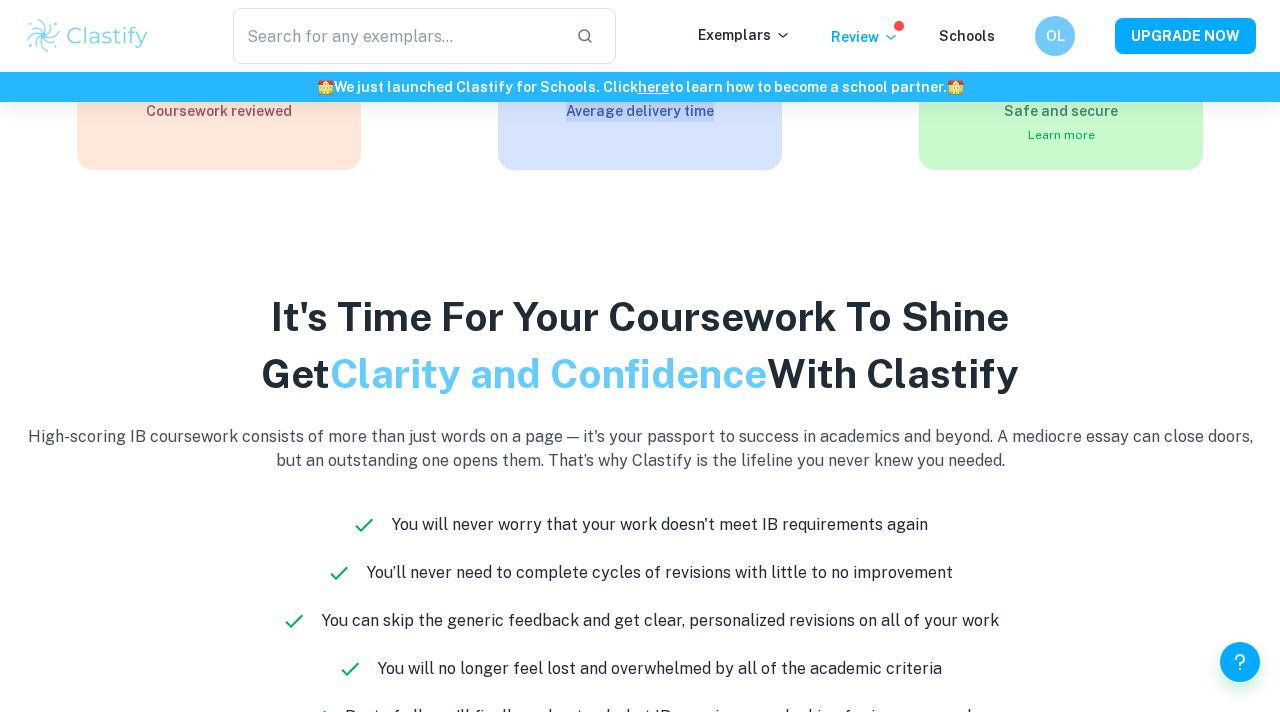 scroll, scrollTop: 1025, scrollLeft: 0, axis: vertical 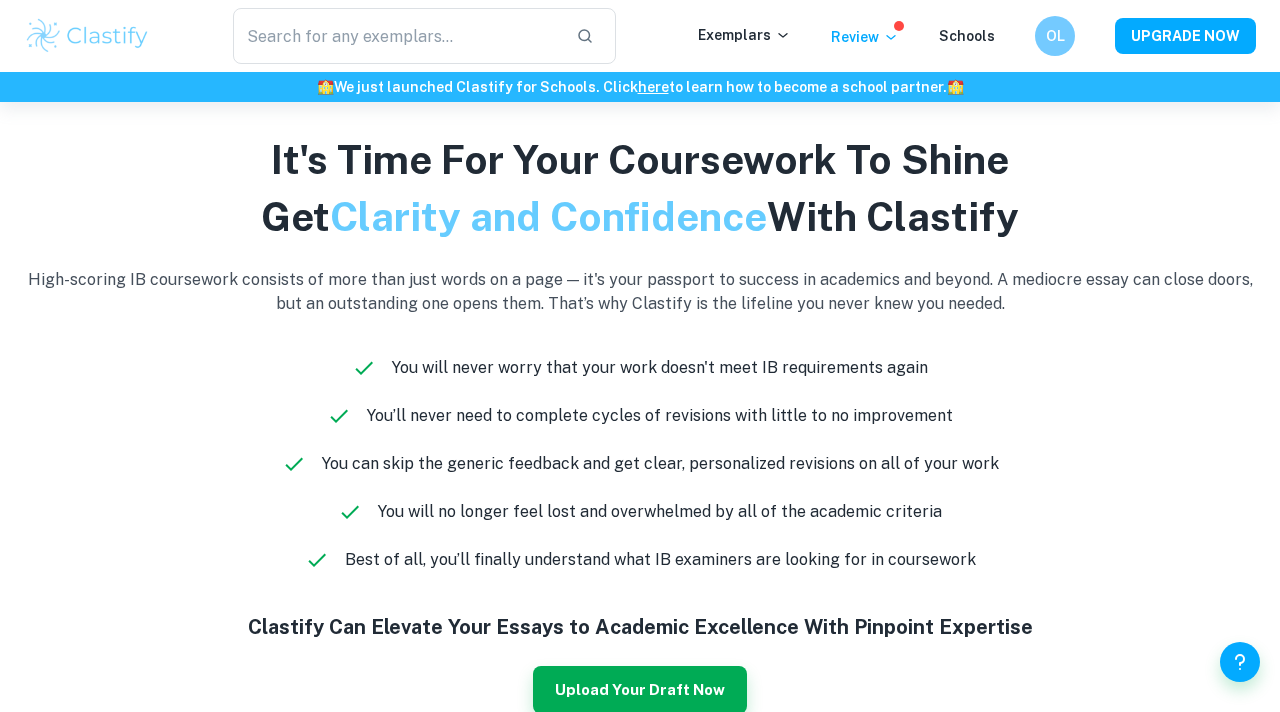 click on "You will never worry that your work doesn't meet IB requirements again" at bounding box center [660, 368] 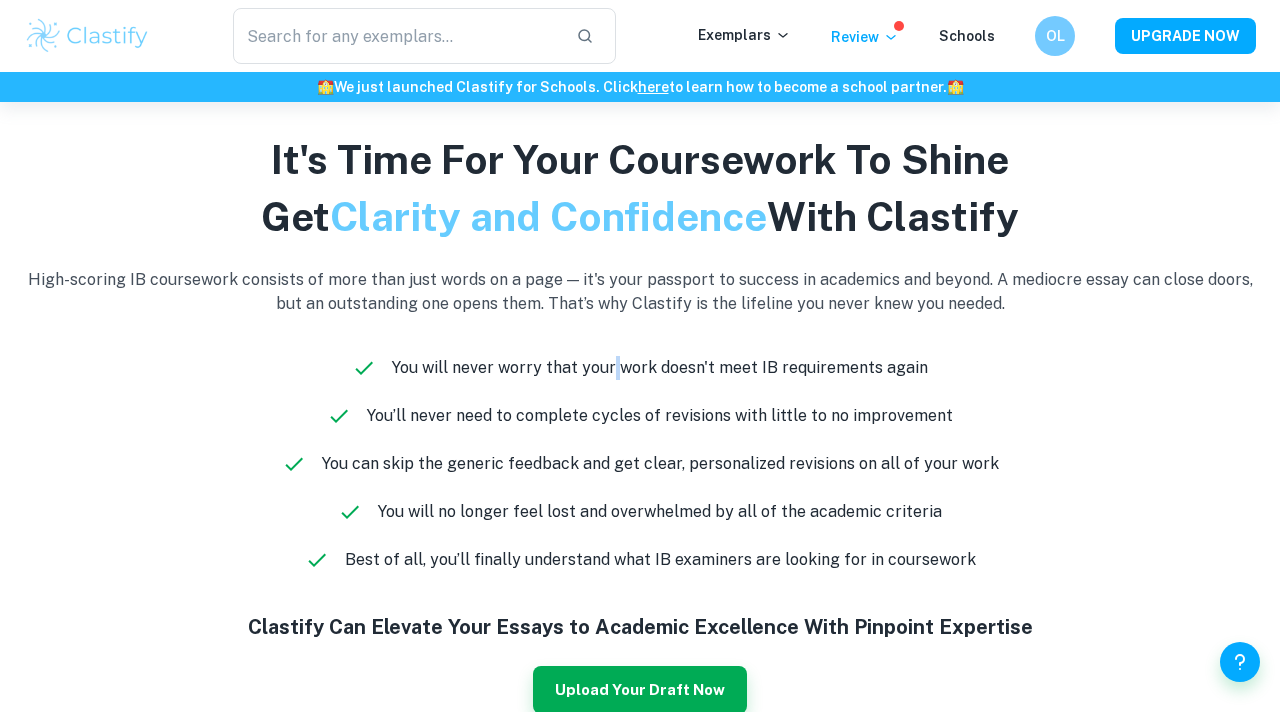 click on "You will never worry that your work doesn't meet IB requirements again" at bounding box center (660, 368) 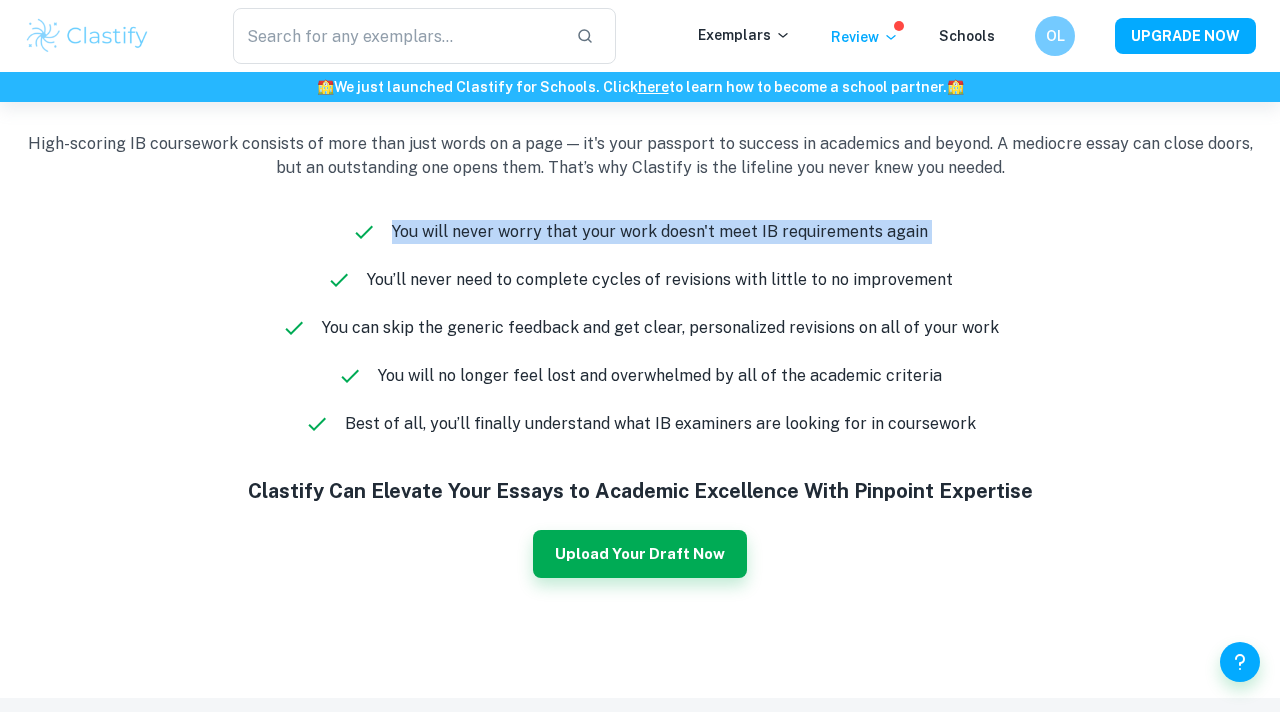 scroll, scrollTop: 1192, scrollLeft: 0, axis: vertical 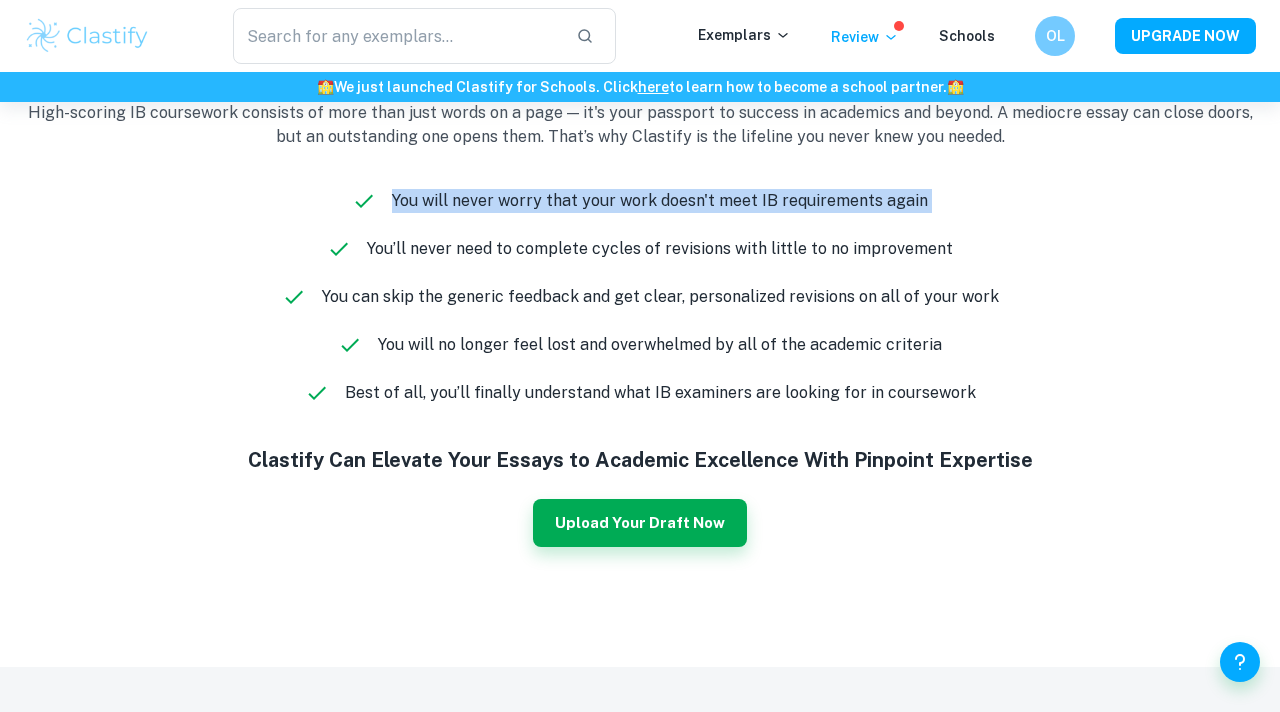 click on "Clastify Can Elevate Your Essays to Academic Excellence With Pinpoint Expertise" at bounding box center [640, 460] 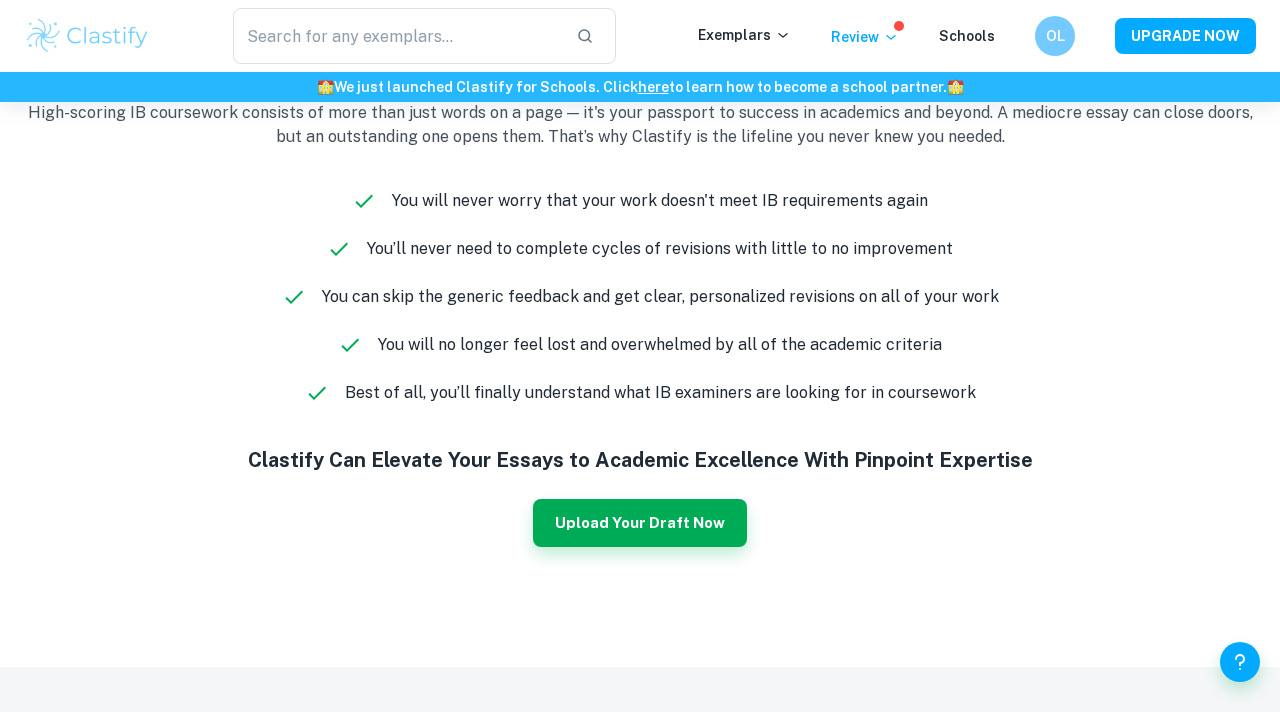 click on "Clastify Can Elevate Your Essays to Academic Excellence With Pinpoint Expertise" at bounding box center [640, 460] 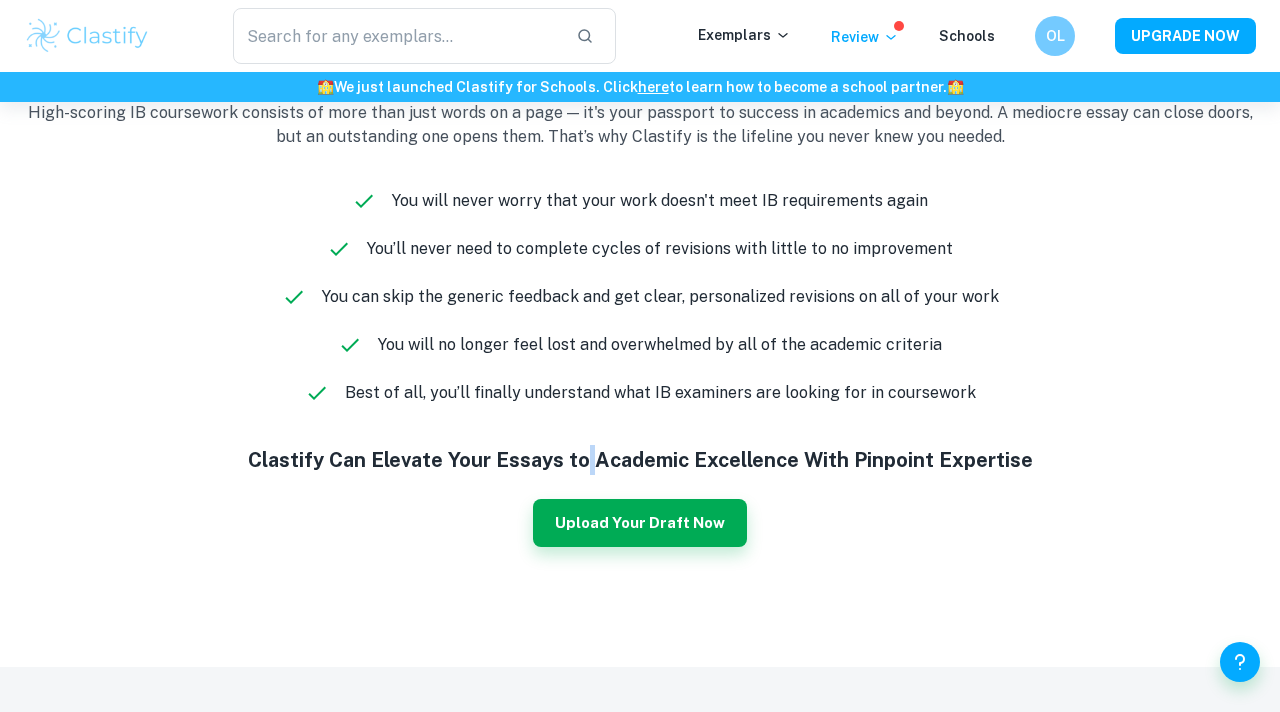 click on "Clastify Can Elevate Your Essays to Academic Excellence With Pinpoint Expertise" at bounding box center (640, 460) 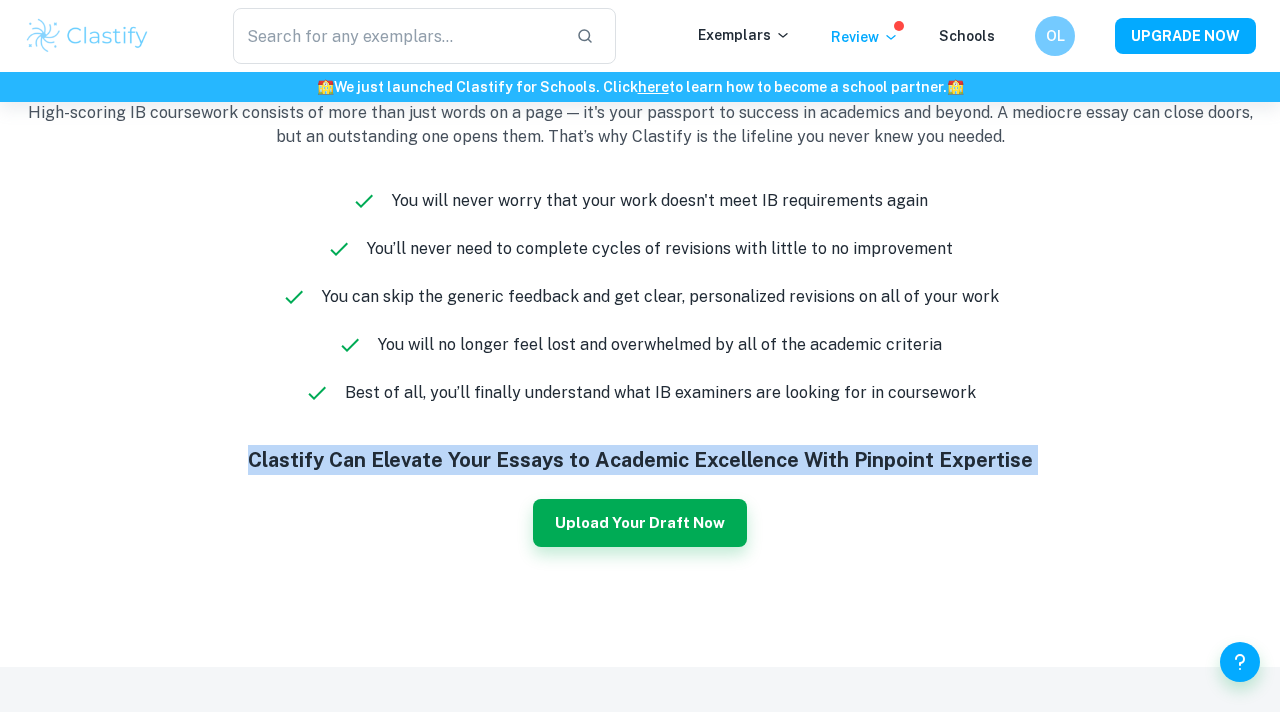 click on "Clastify Can Elevate Your Essays to Academic Excellence With Pinpoint Expertise" at bounding box center (640, 460) 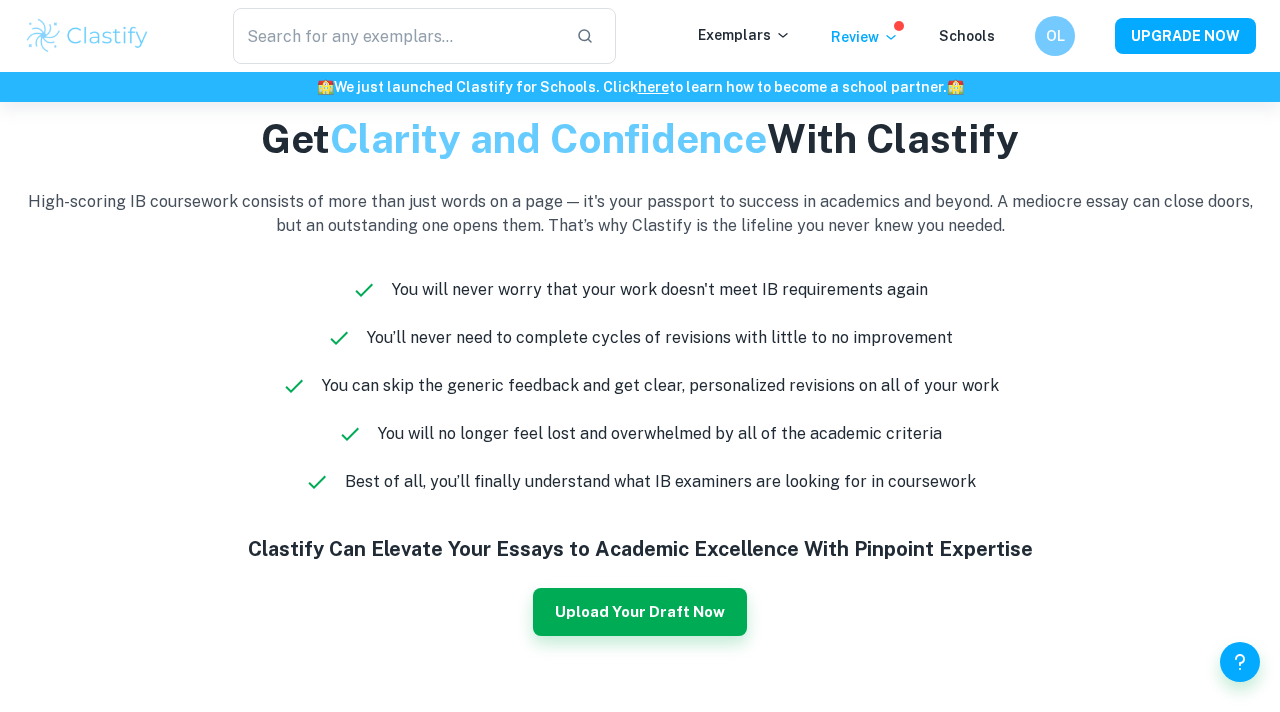 scroll, scrollTop: 1102, scrollLeft: 0, axis: vertical 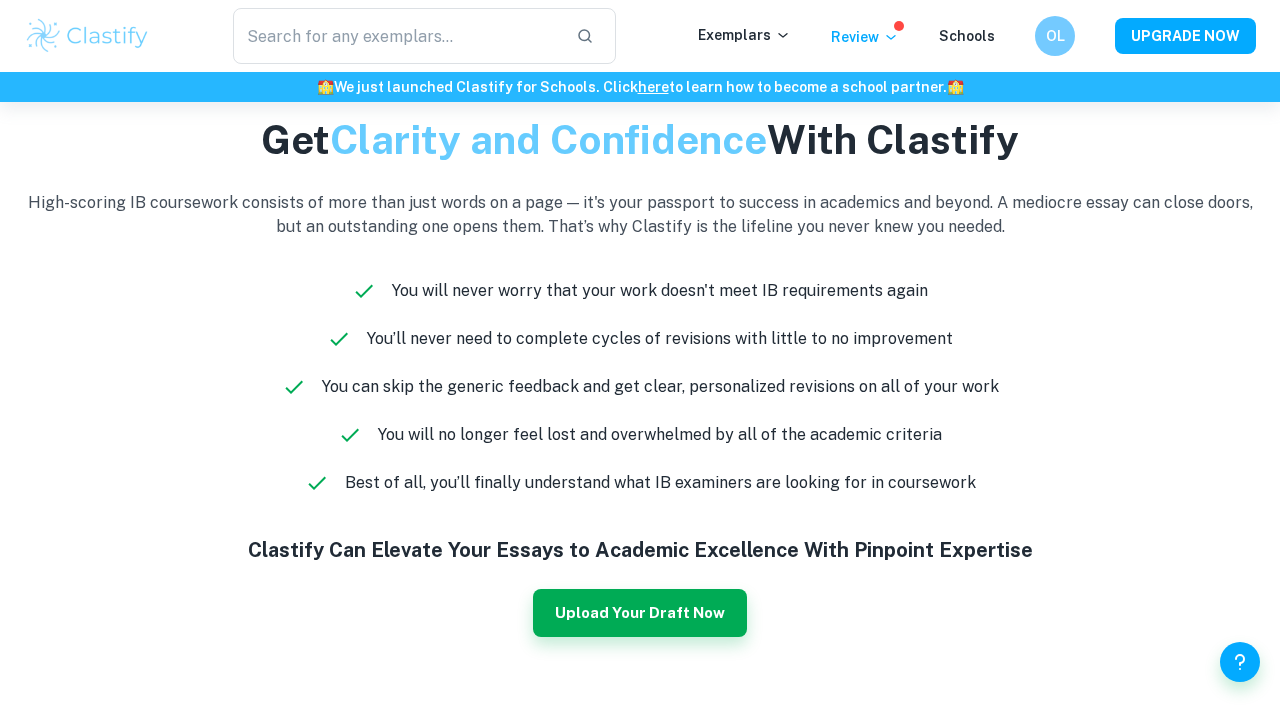 click on "High-scoring IB coursework consists of more than just words on a page — it's your passport to success in academics and beyond. A mediocre essay can close doors, but an outstanding one opens them. That’s why Clastify is the lifeline you never knew you needed." at bounding box center [640, 215] 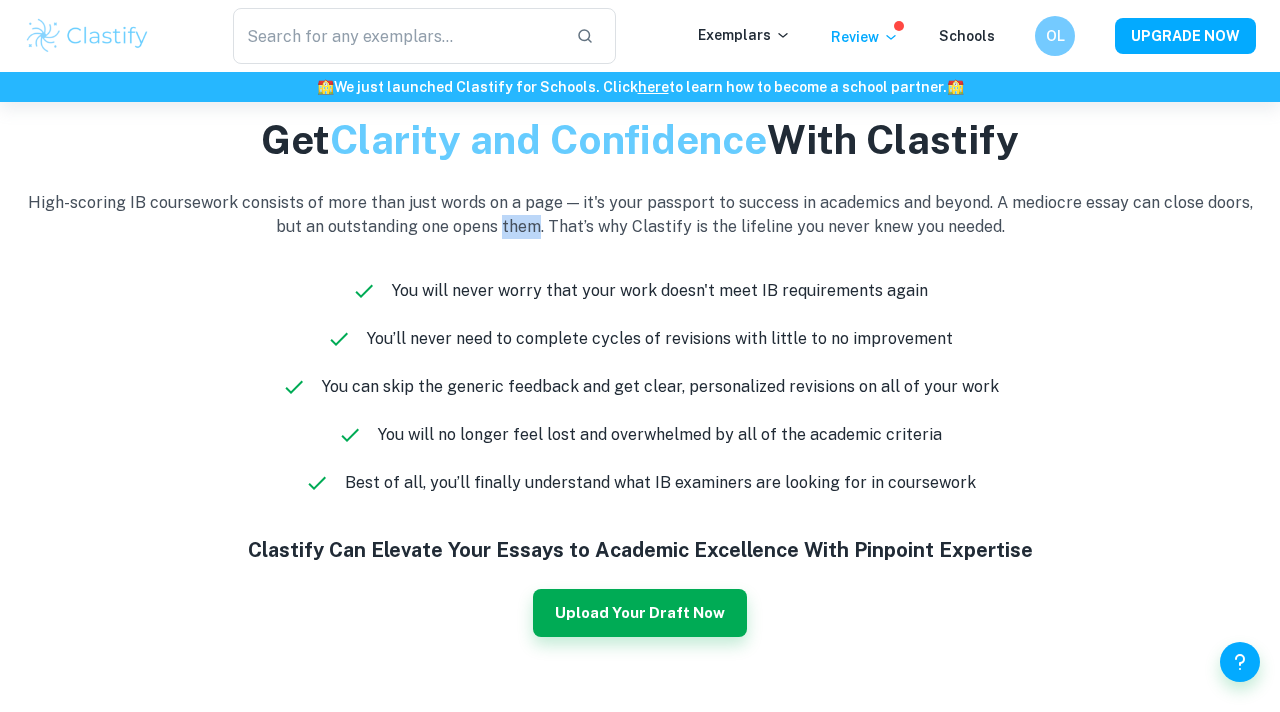 click on "High-scoring IB coursework consists of more than just words on a page — it's your passport to success in academics and beyond. A mediocre essay can close doors, but an outstanding one opens them. That’s why Clastify is the lifeline you never knew you needed." at bounding box center (640, 215) 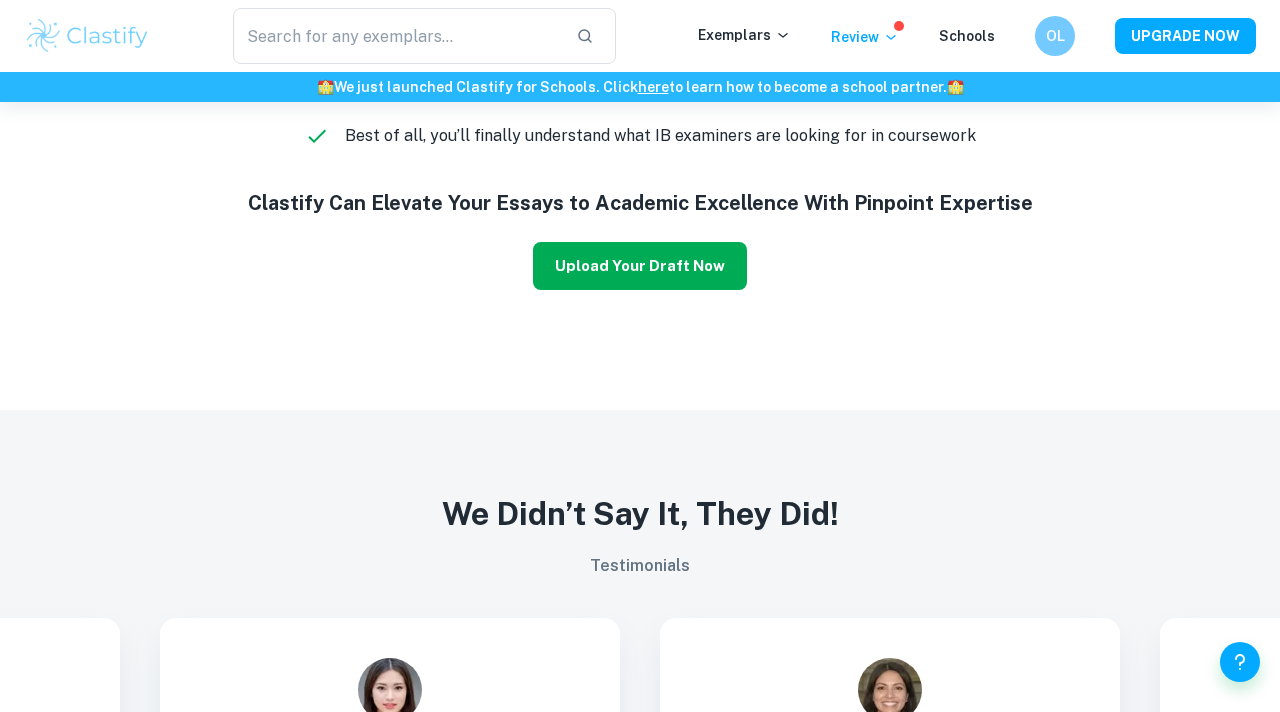 scroll, scrollTop: 1415, scrollLeft: 0, axis: vertical 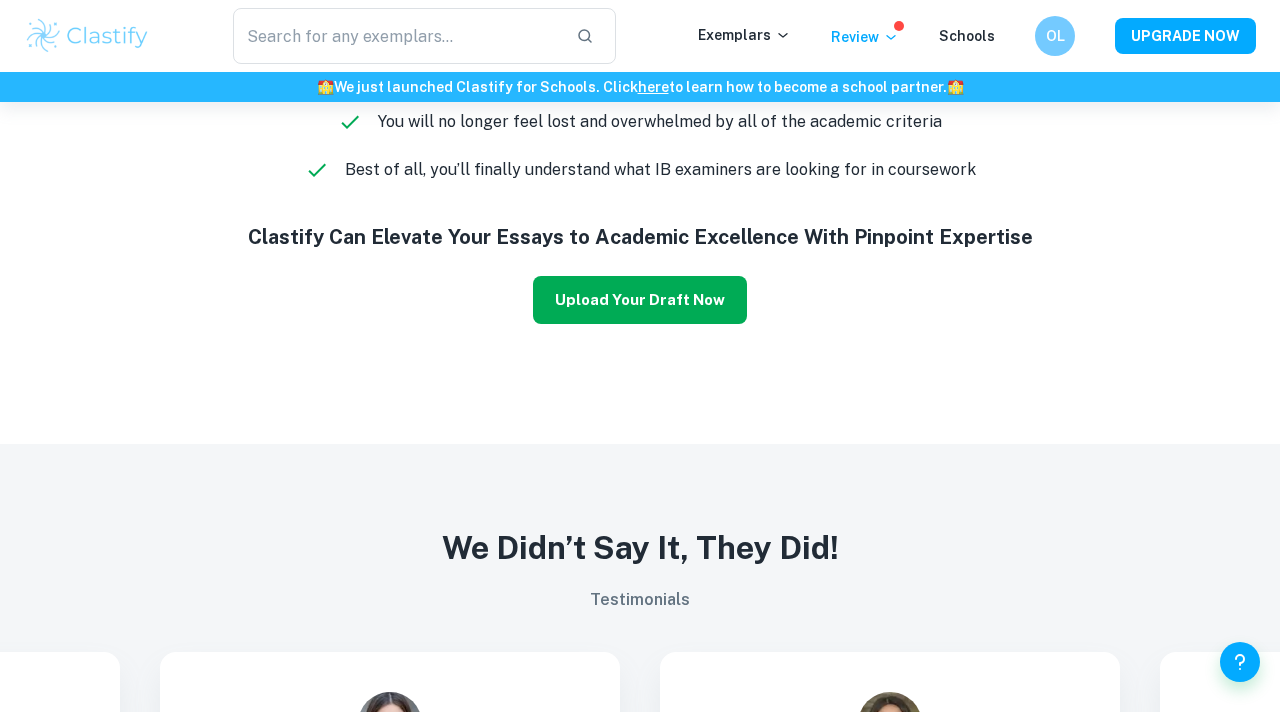 click on "Upload Your Draft Now" at bounding box center [640, 300] 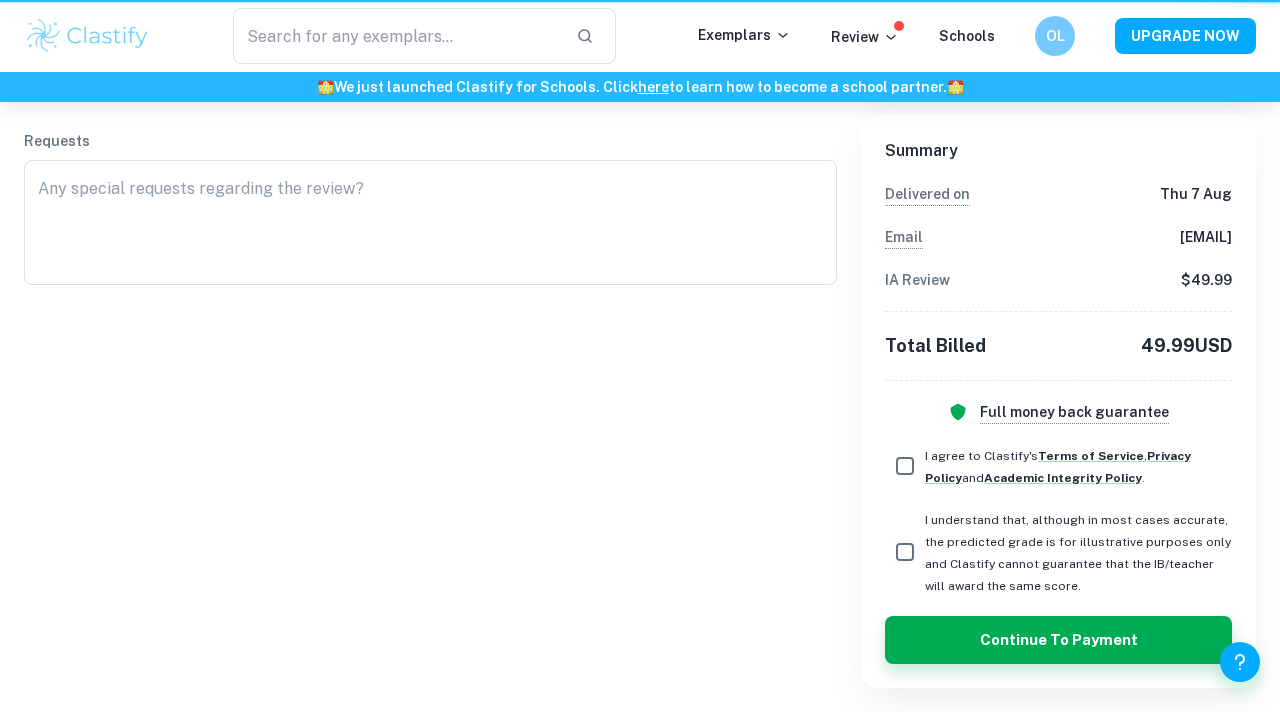 scroll, scrollTop: 0, scrollLeft: 0, axis: both 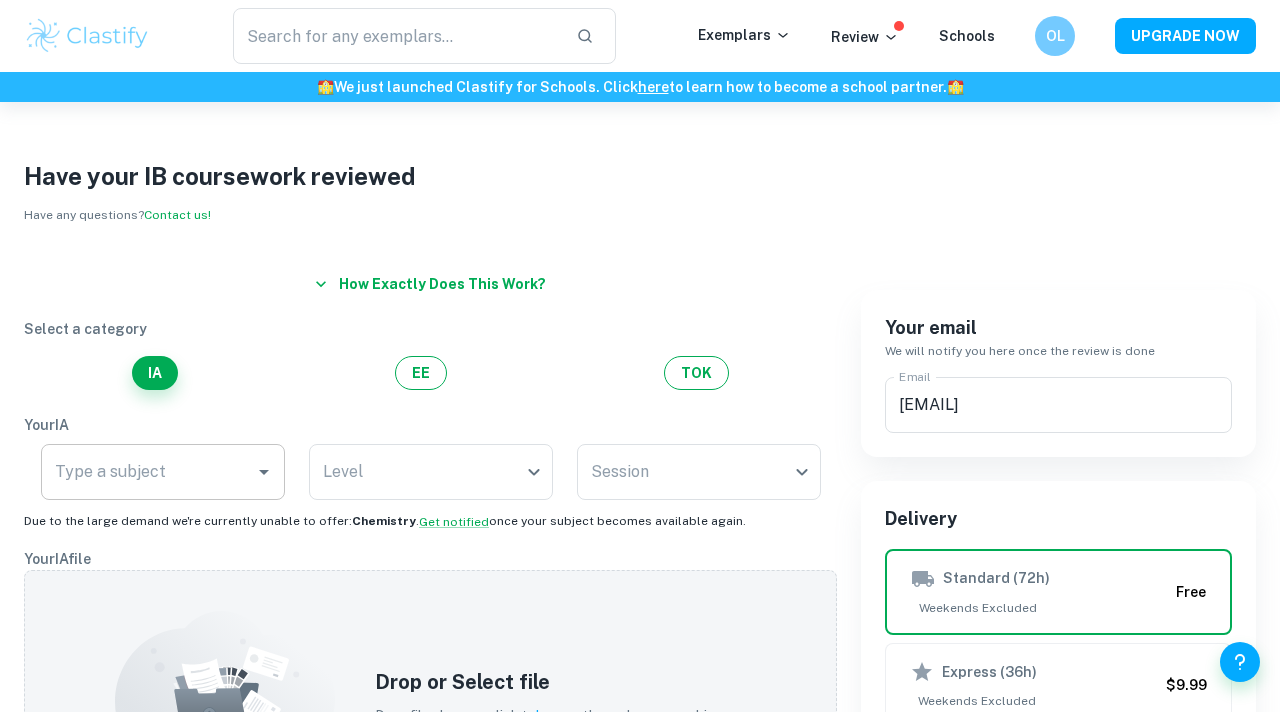click on "Type a subject" at bounding box center (148, 472) 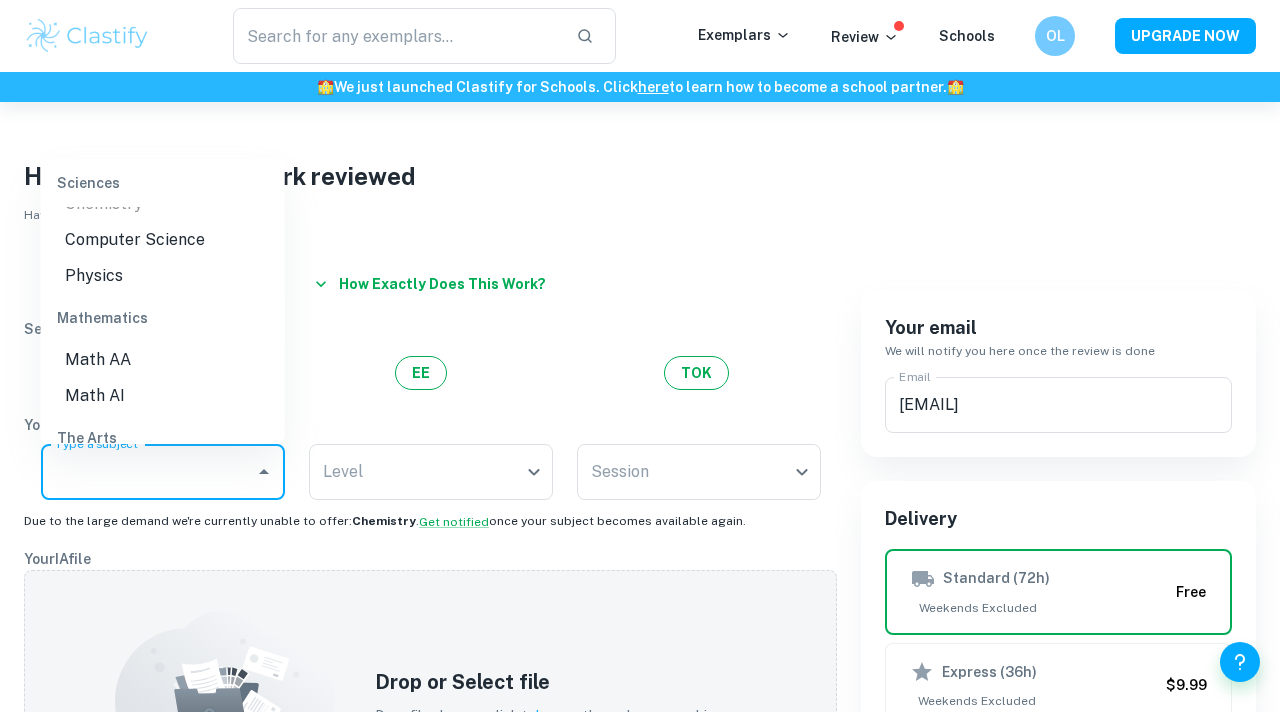 scroll, scrollTop: 705, scrollLeft: 0, axis: vertical 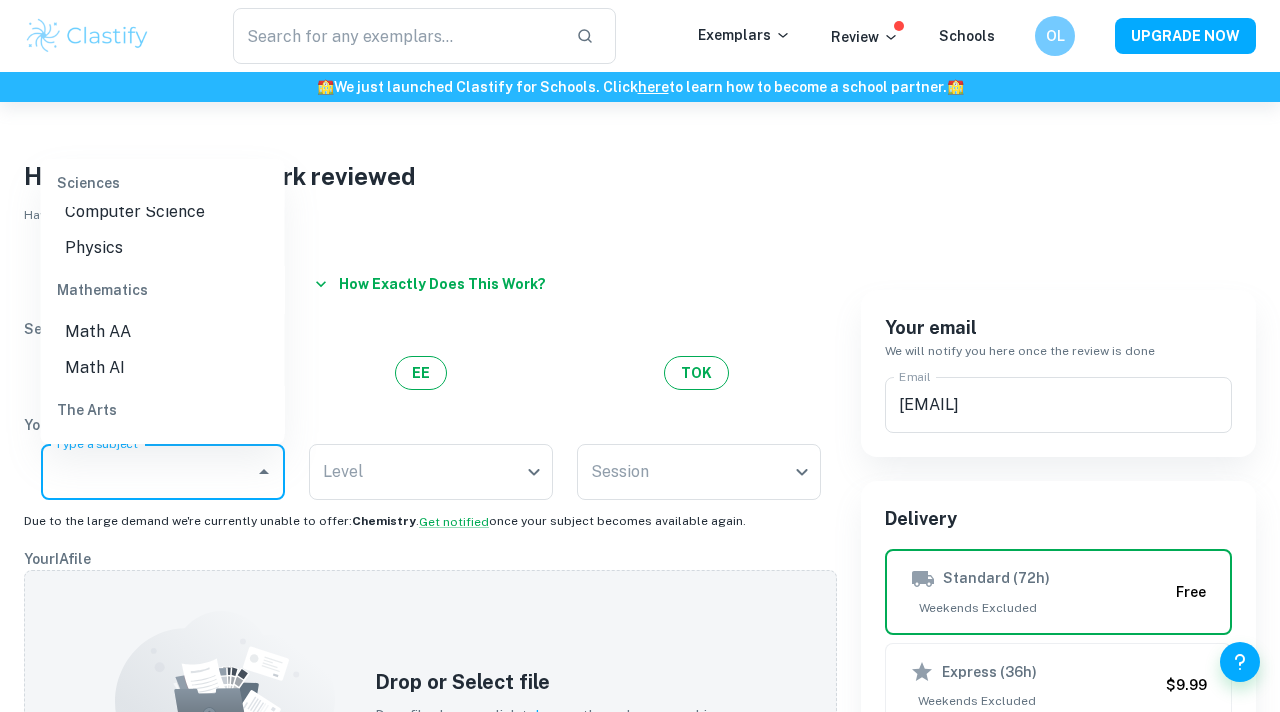 click on "Math AA" at bounding box center [163, 332] 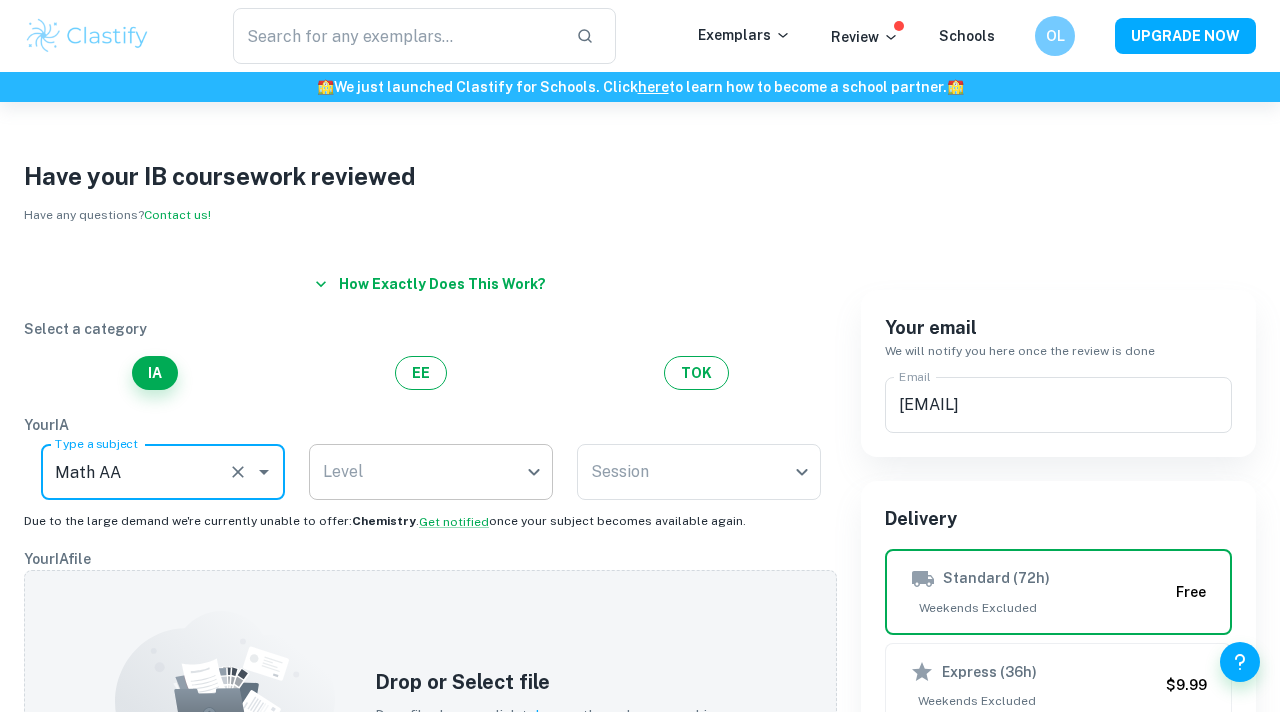 click on "We value your privacy We use cookies to enhance your browsing experience, serve personalised ads or content, and analyse our traffic. By clicking "Accept All", you consent to our use of cookies.   Cookie Policy Customise   Reject All   Accept All   Customise Consent Preferences   We use cookies to help you navigate efficiently and perform certain functions. You will find detailed information about all cookies under each consent category below. The cookies that are categorised as "Necessary" are stored on your browser as they are essential for enabling the basic functionalities of the site. ...  Show more For more information on how Google's third-party cookies operate and handle your data, see:   Google Privacy Policy Necessary Always Active Necessary cookies are required to enable the basic features of this site, such as providing secure log-in or adjusting your consent preferences. These cookies do not store any personally identifiable data. Functional Analytics Performance Advertisement Uncategorised" at bounding box center (640, 458) 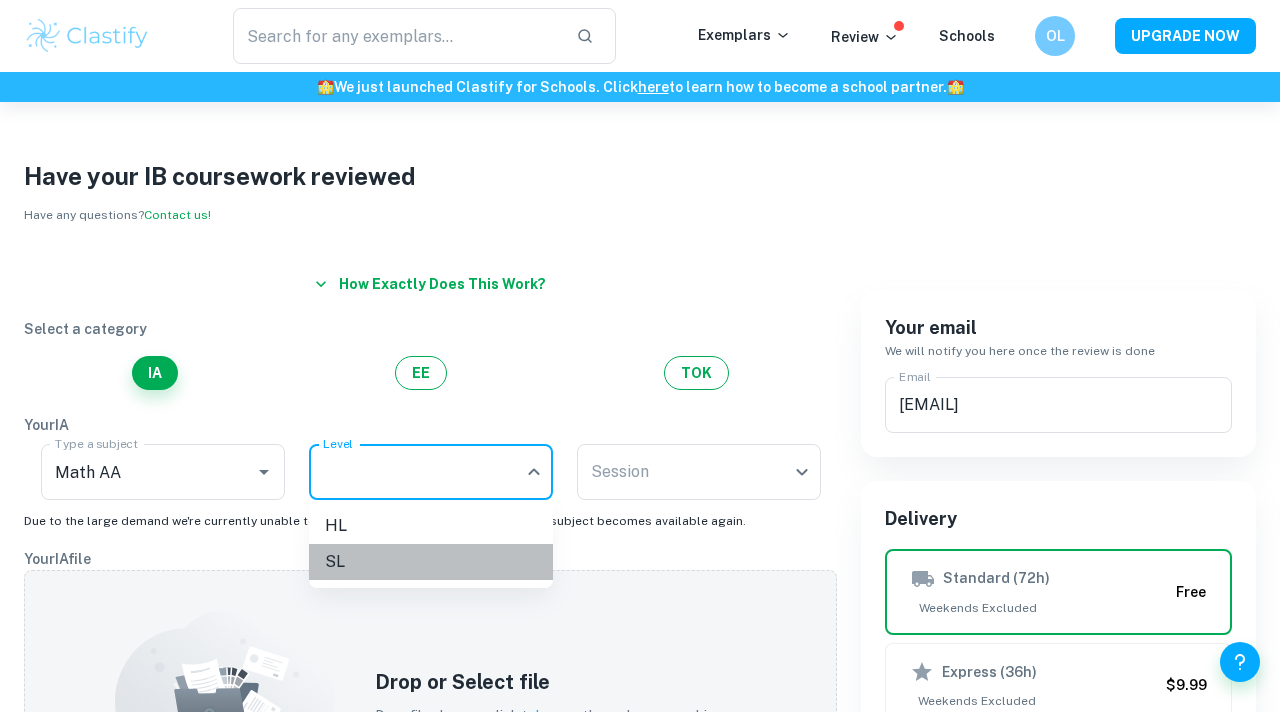 click on "SL" at bounding box center [431, 562] 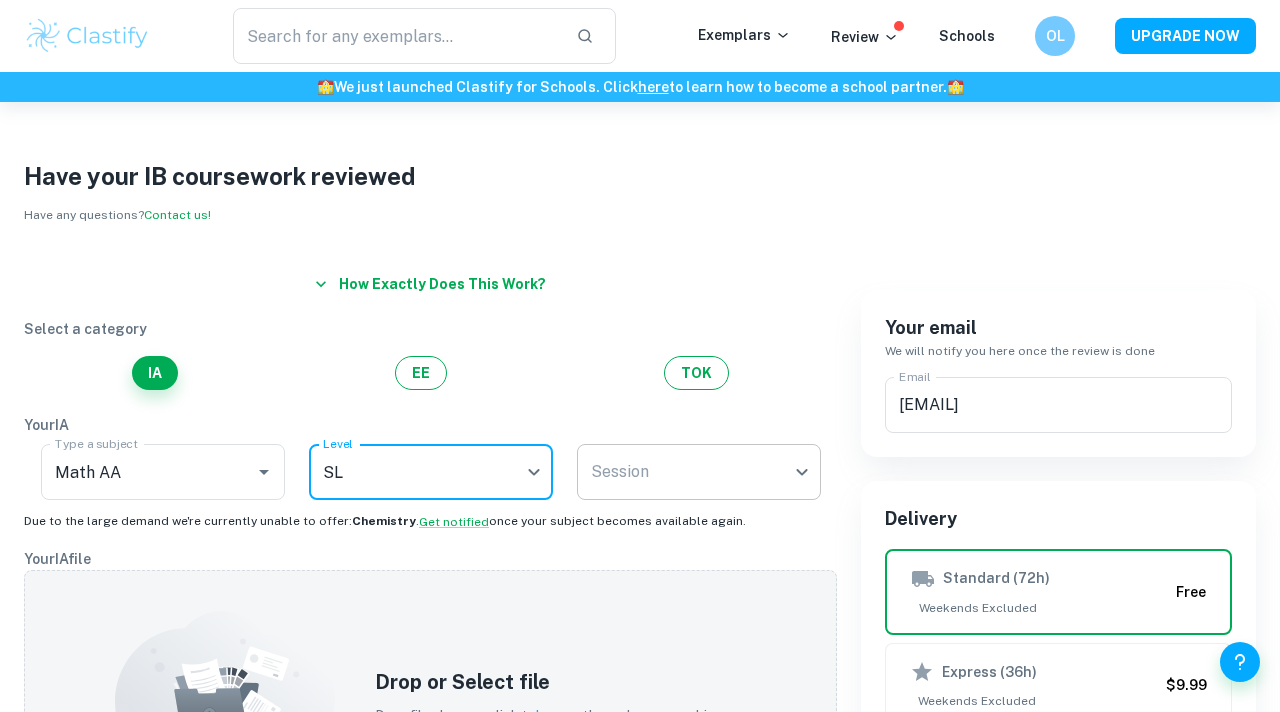 click on "We value your privacy We use cookies to enhance your browsing experience, serve personalised ads or content, and analyse our traffic. By clicking "Accept All", you consent to our use of cookies.   Cookie Policy Customise   Reject All   Accept All   Customise Consent Preferences   We use cookies to help you navigate efficiently and perform certain functions. You will find detailed information about all cookies under each consent category below. The cookies that are categorised as "Necessary" are stored on your browser as they are essential for enabling the basic functionalities of the site. ...  Show more For more information on how Google's third-party cookies operate and handle your data, see:   Google Privacy Policy Necessary Always Active Necessary cookies are required to enable the basic features of this site, such as providing secure log-in or adjusting your consent preferences. These cookies do not store any personally identifiable data. Functional Analytics Performance Advertisement Uncategorised" at bounding box center [640, 458] 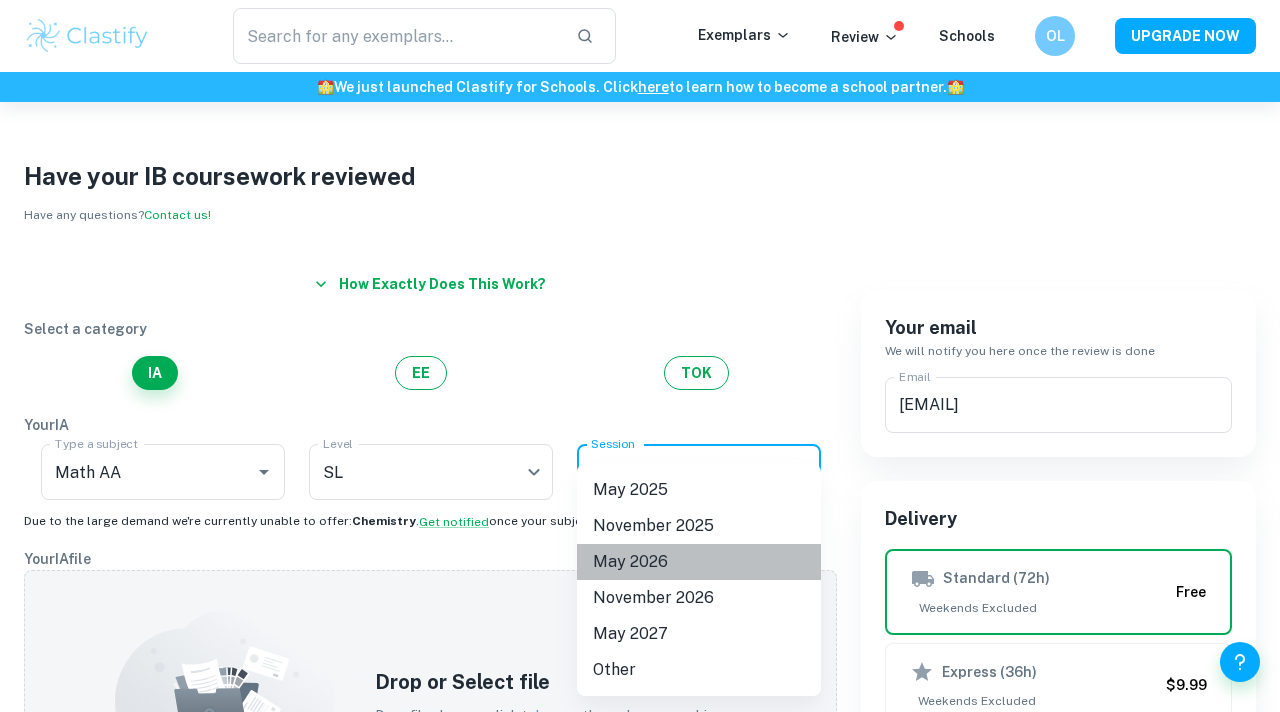 click on "May 2026" at bounding box center [699, 562] 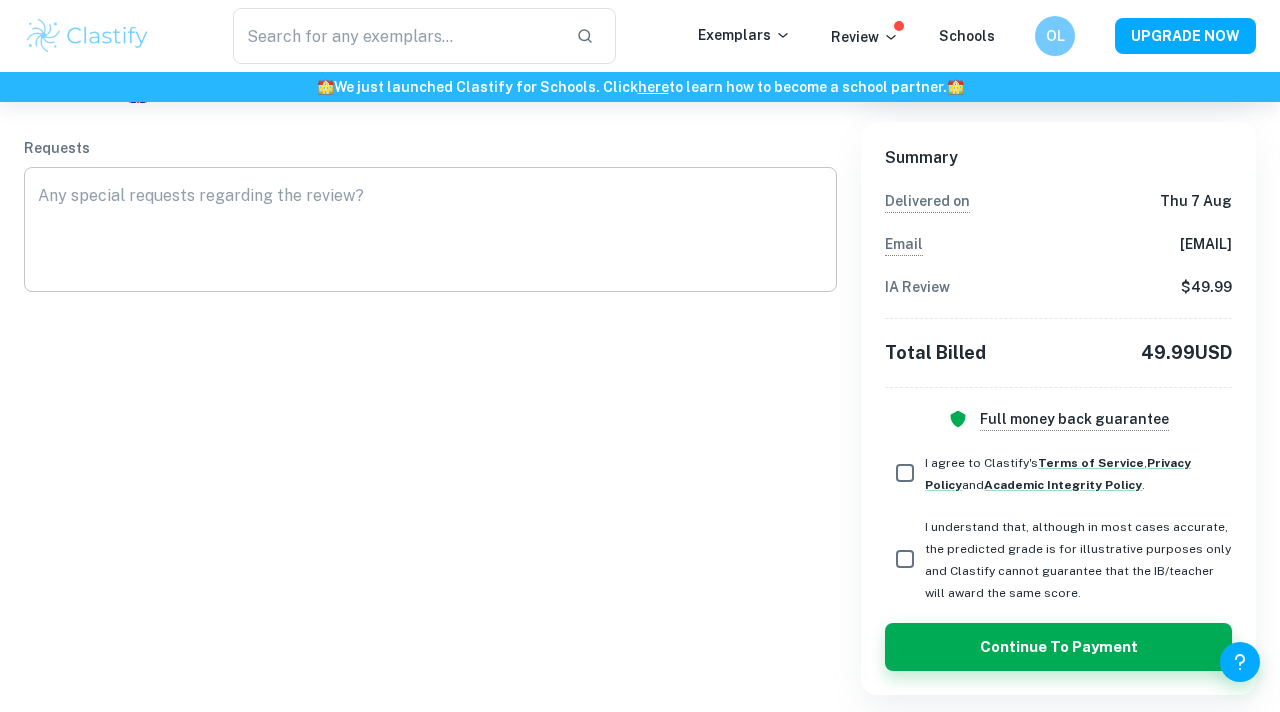scroll, scrollTop: 746, scrollLeft: 0, axis: vertical 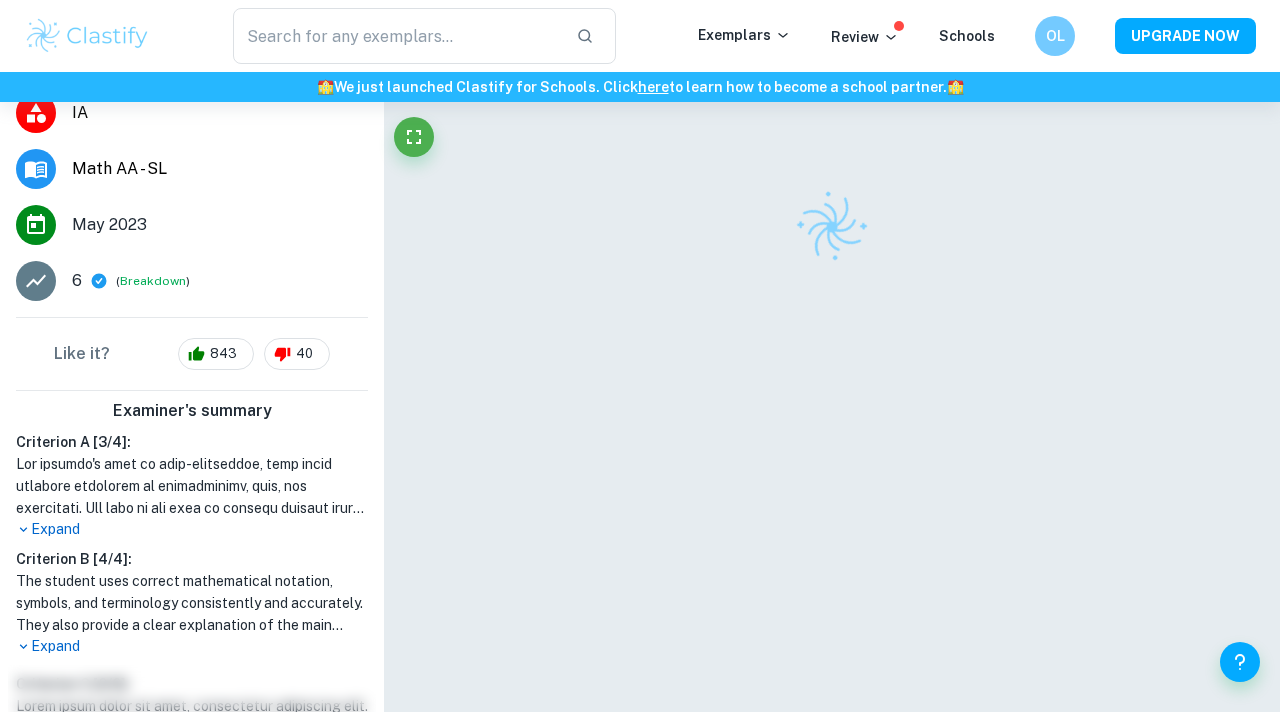 click on "Expand" at bounding box center [192, 646] 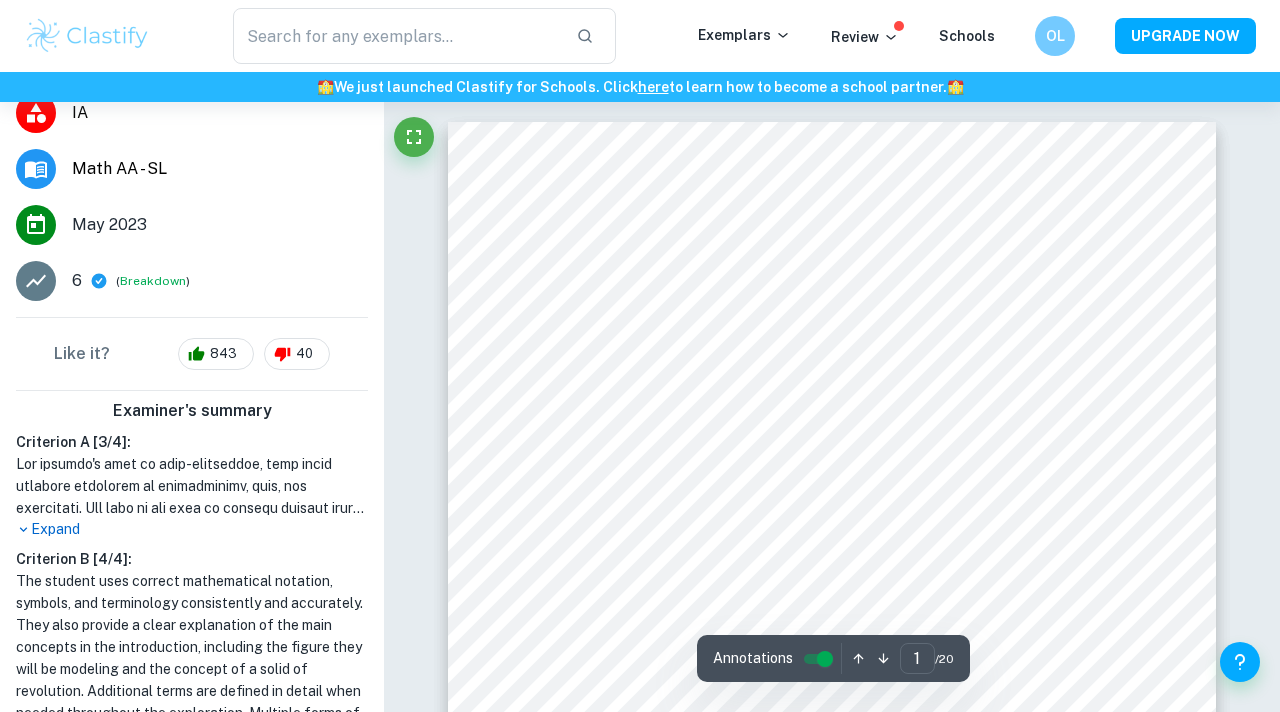 scroll, scrollTop: 461, scrollLeft: 0, axis: vertical 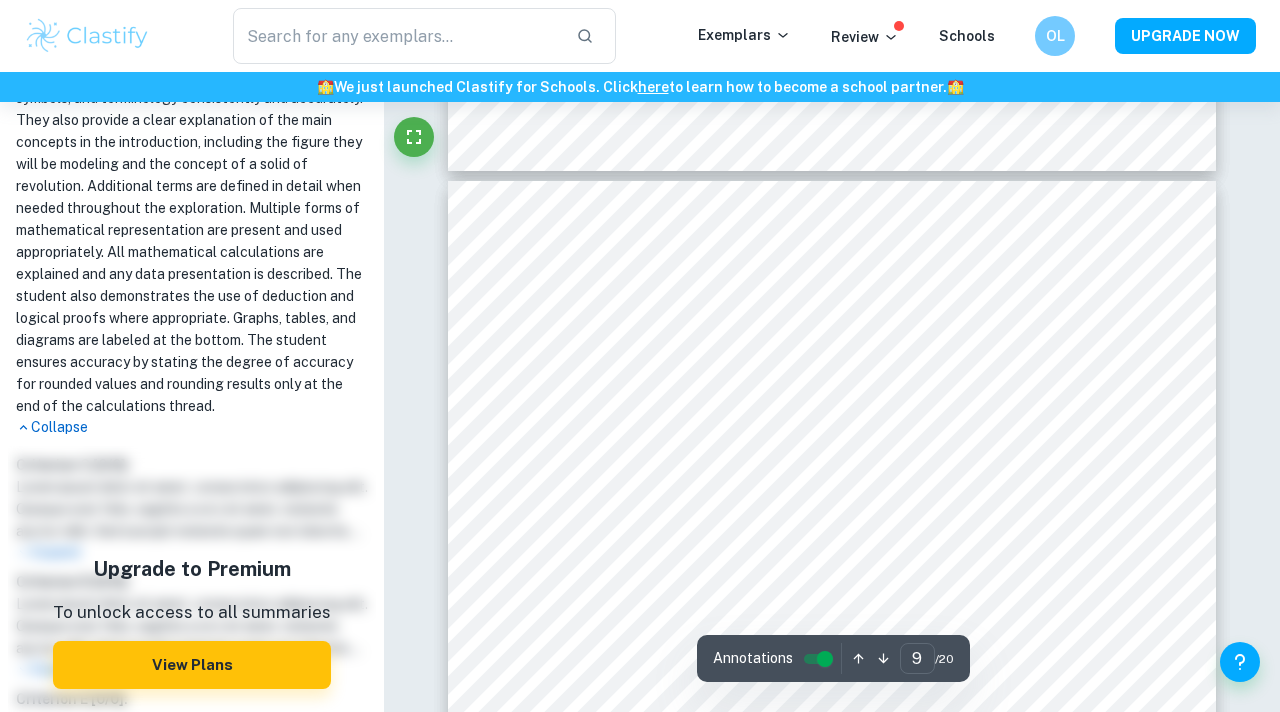 type on "10" 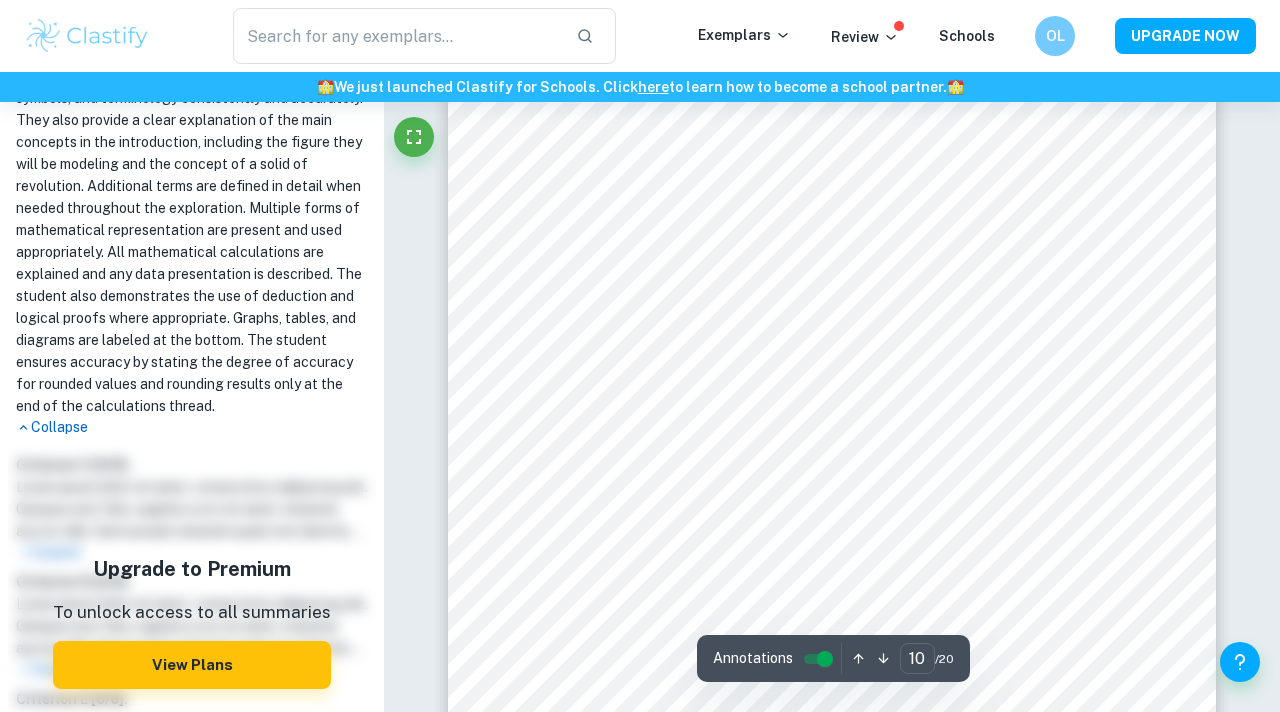 scroll, scrollTop: 10117, scrollLeft: 0, axis: vertical 